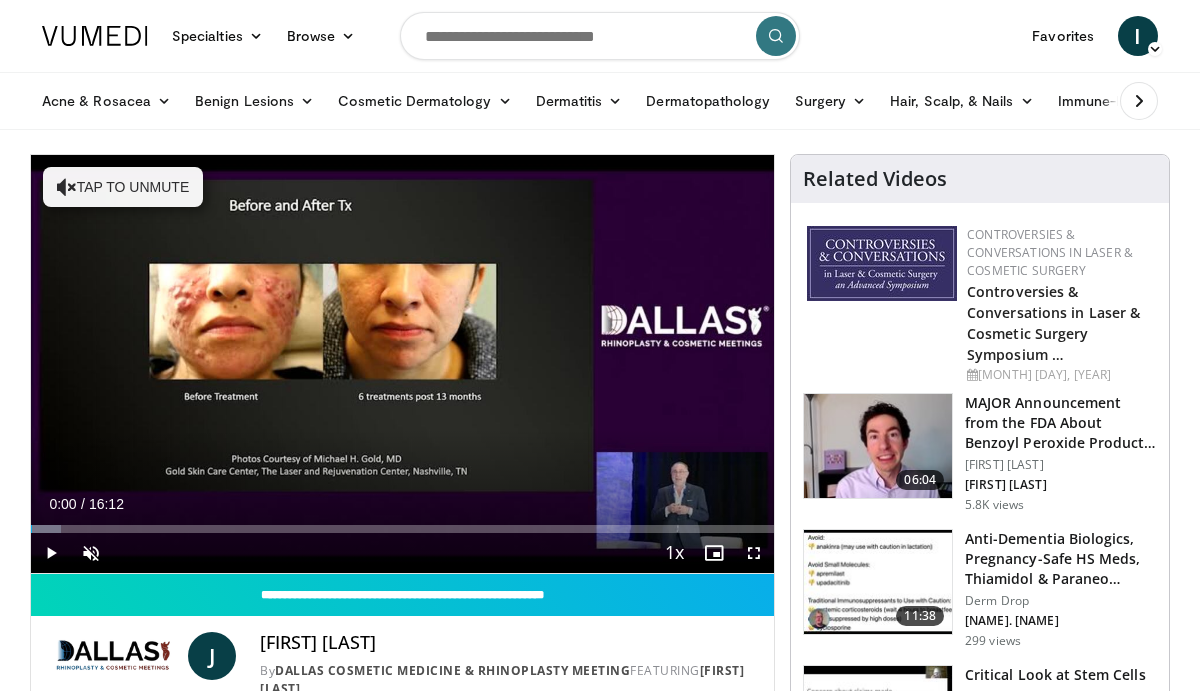 scroll, scrollTop: 0, scrollLeft: 0, axis: both 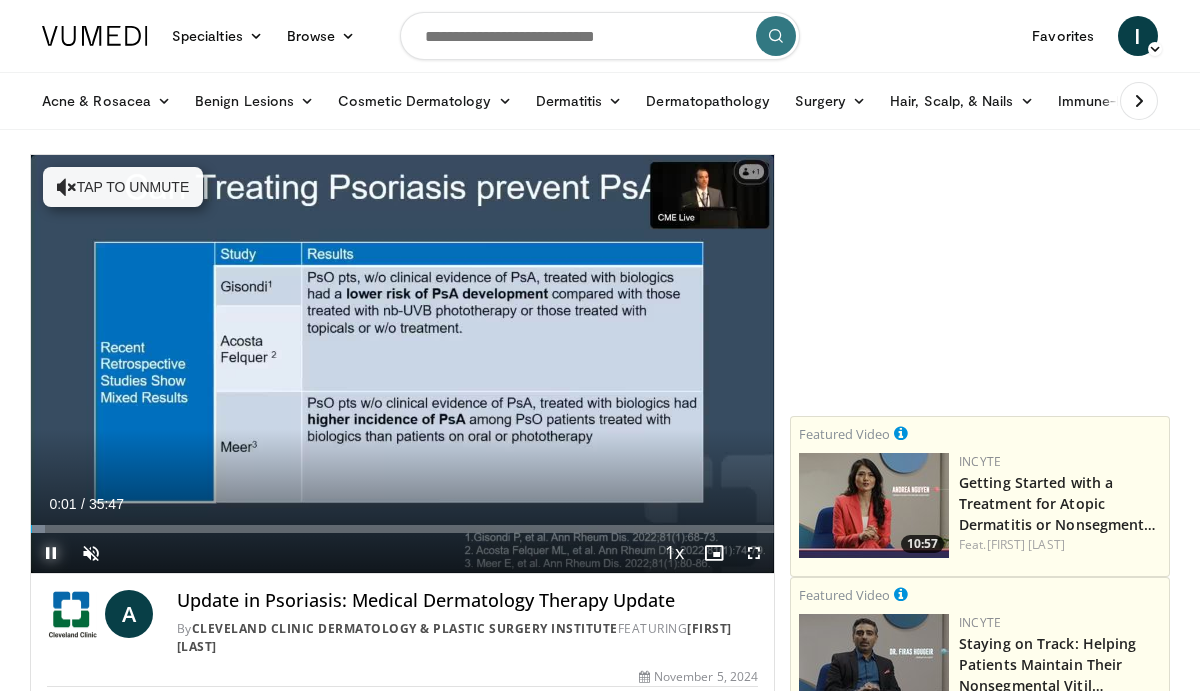 click at bounding box center [51, 553] 